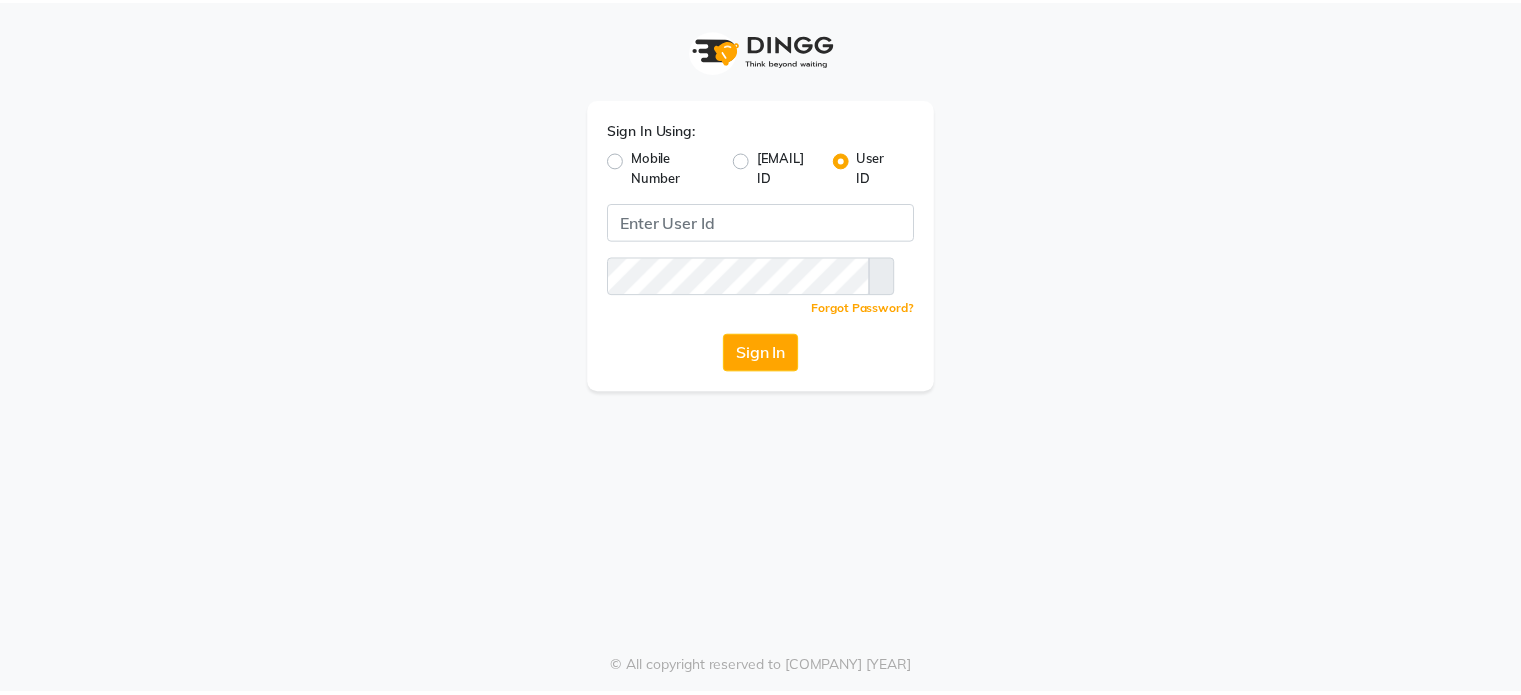 scroll, scrollTop: 0, scrollLeft: 0, axis: both 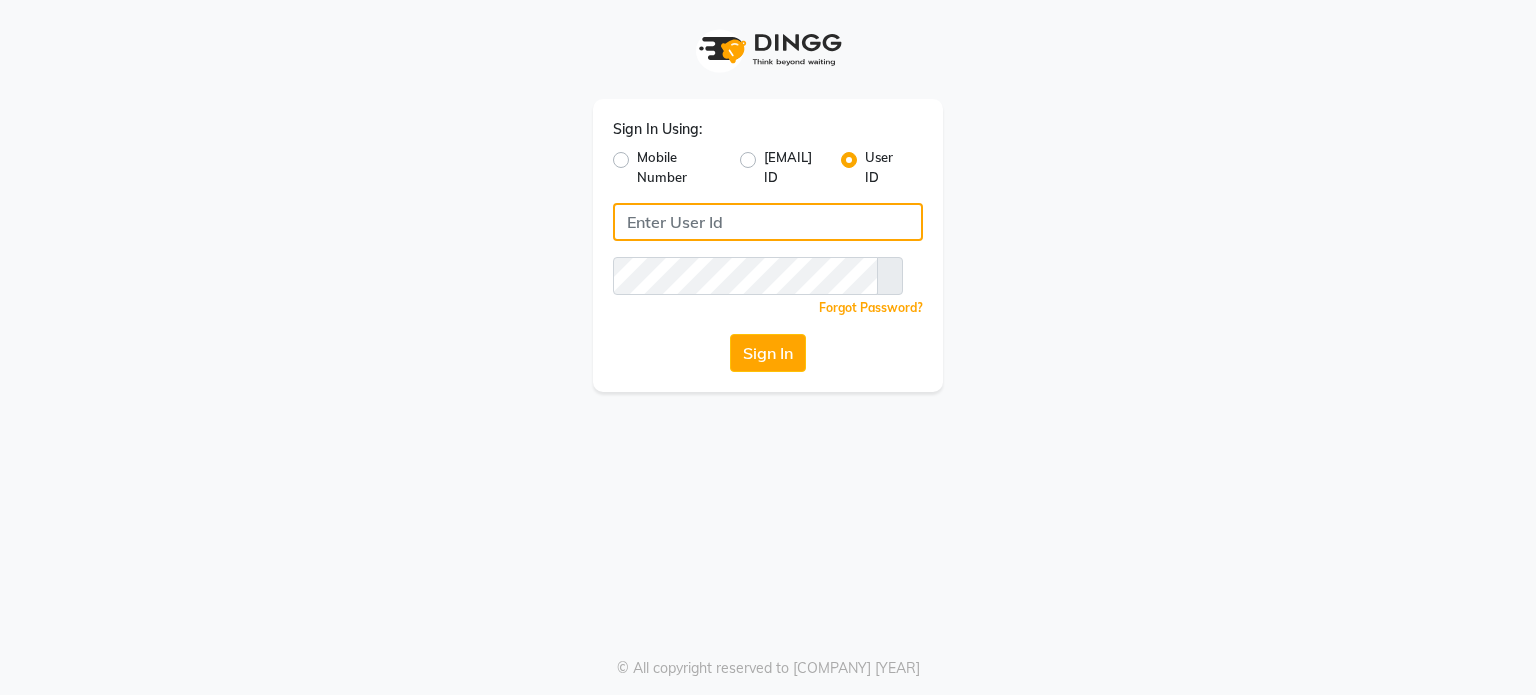 click at bounding box center (768, 222) 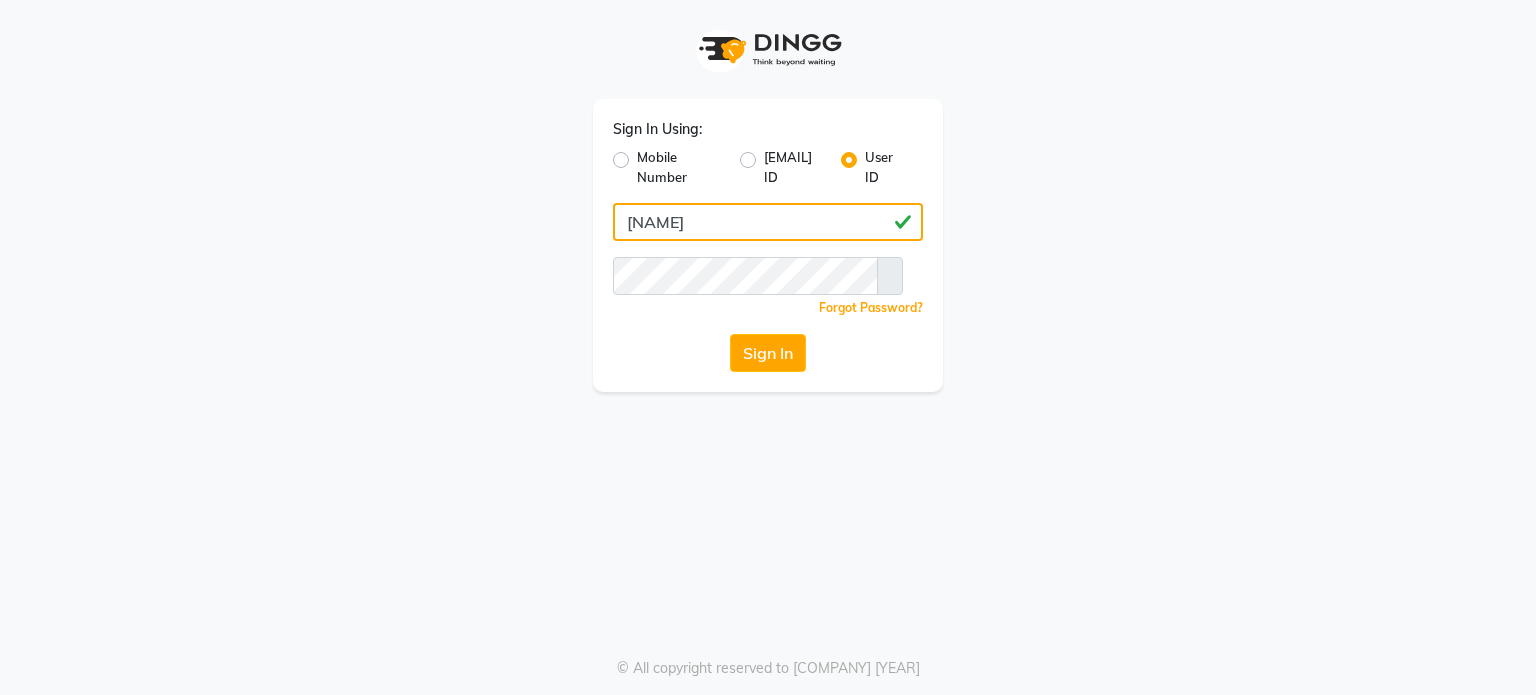 type on "[NAME]" 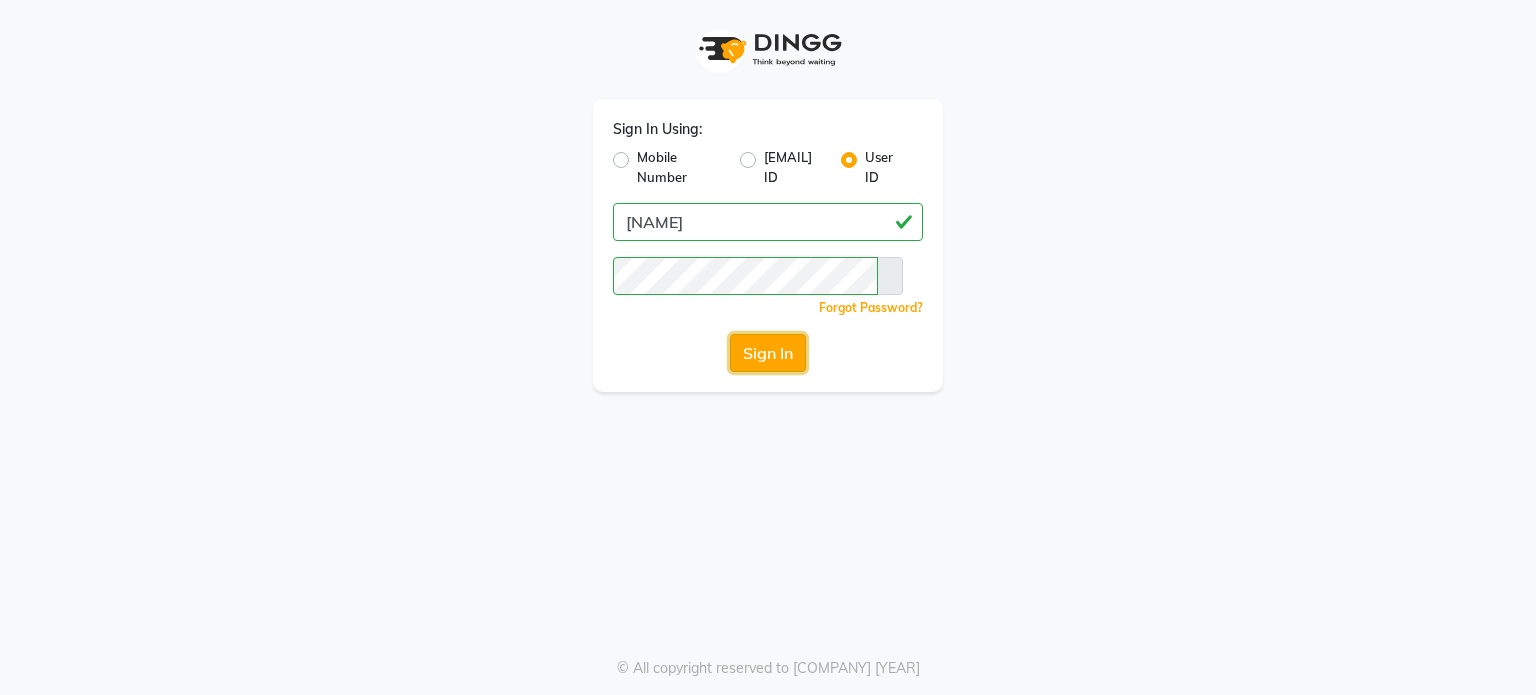 click on "Sign In" at bounding box center [768, 353] 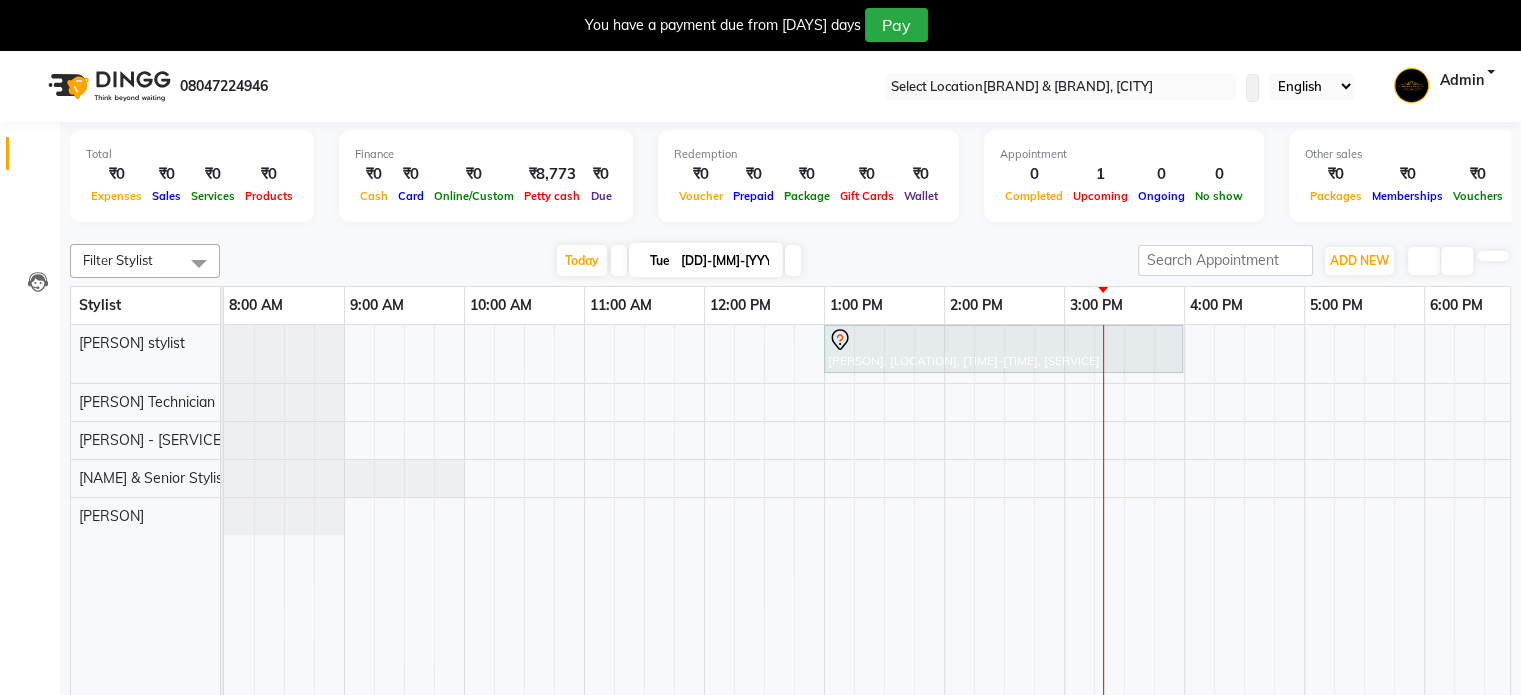 scroll, scrollTop: 0, scrollLeft: 0, axis: both 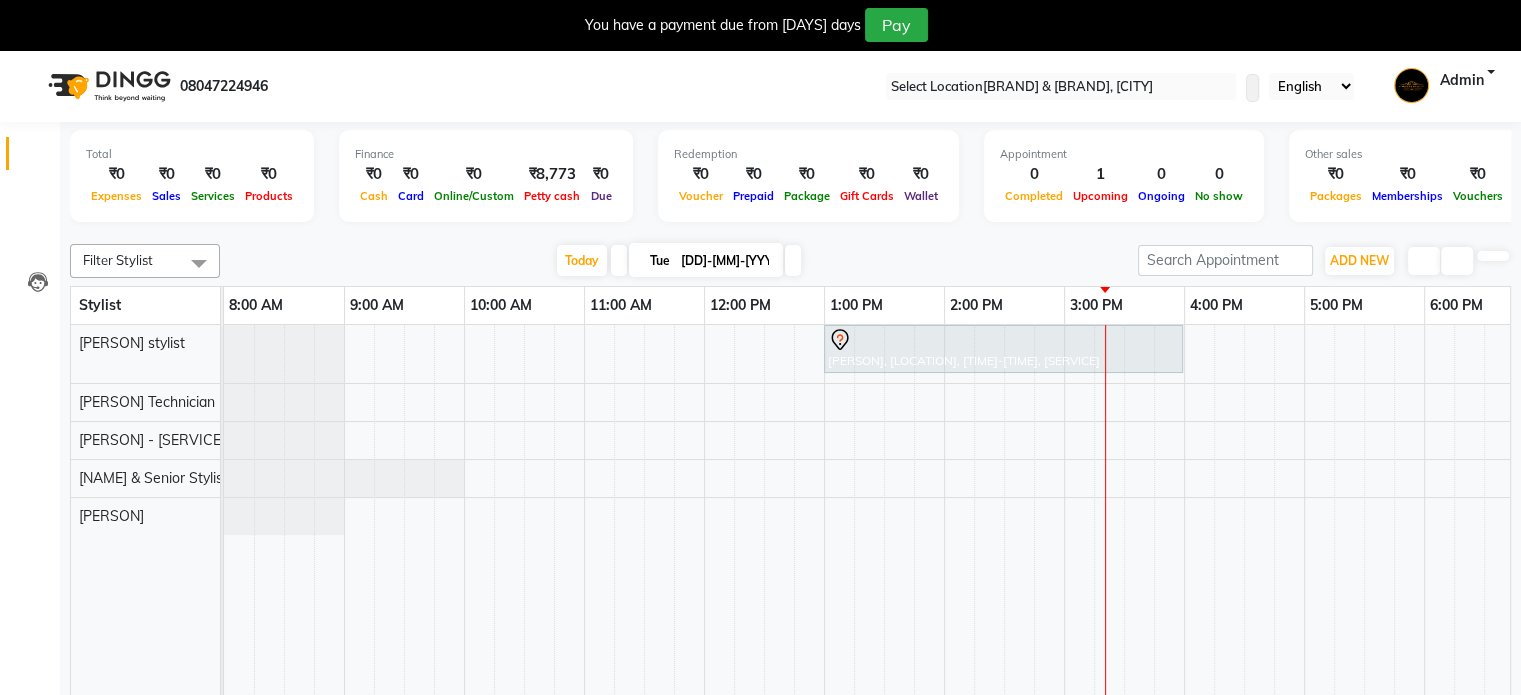 click at bounding box center (619, 260) 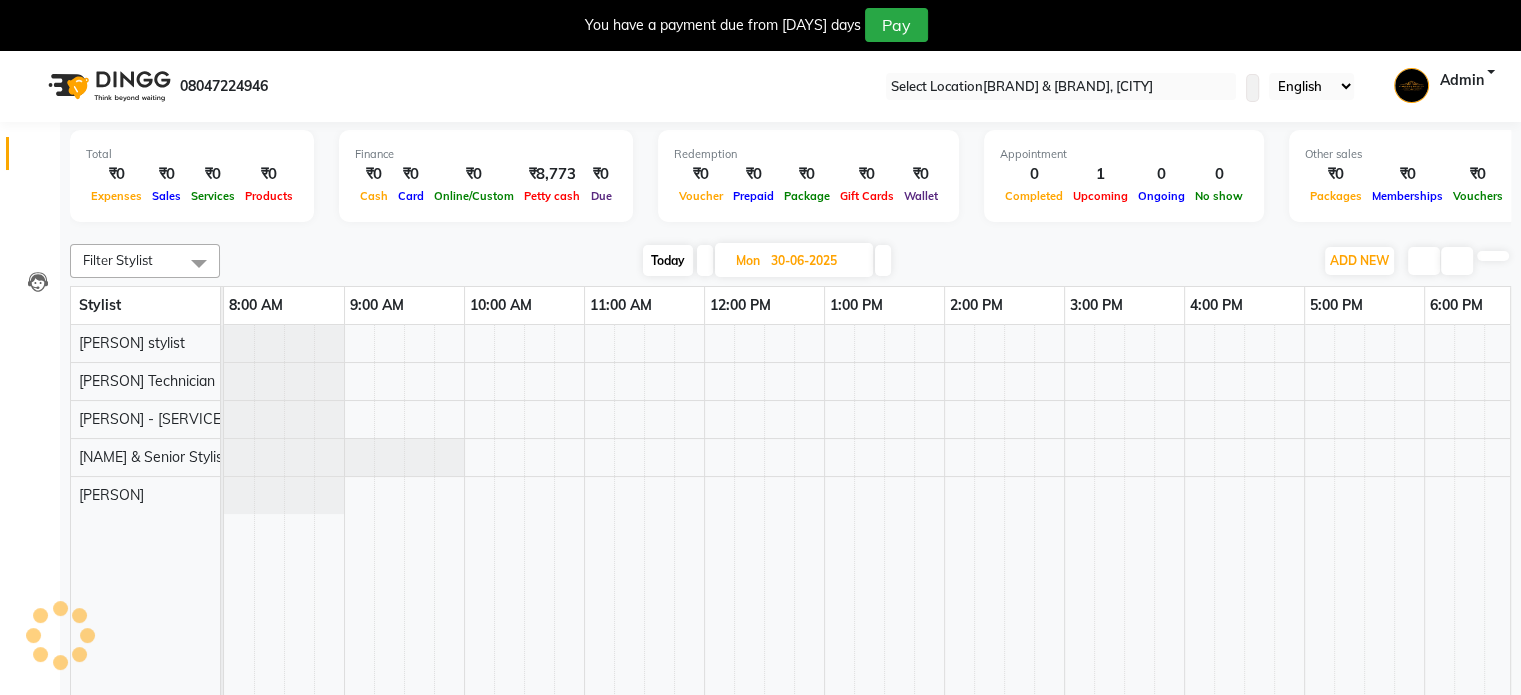scroll, scrollTop: 0, scrollLeft: 393, axis: horizontal 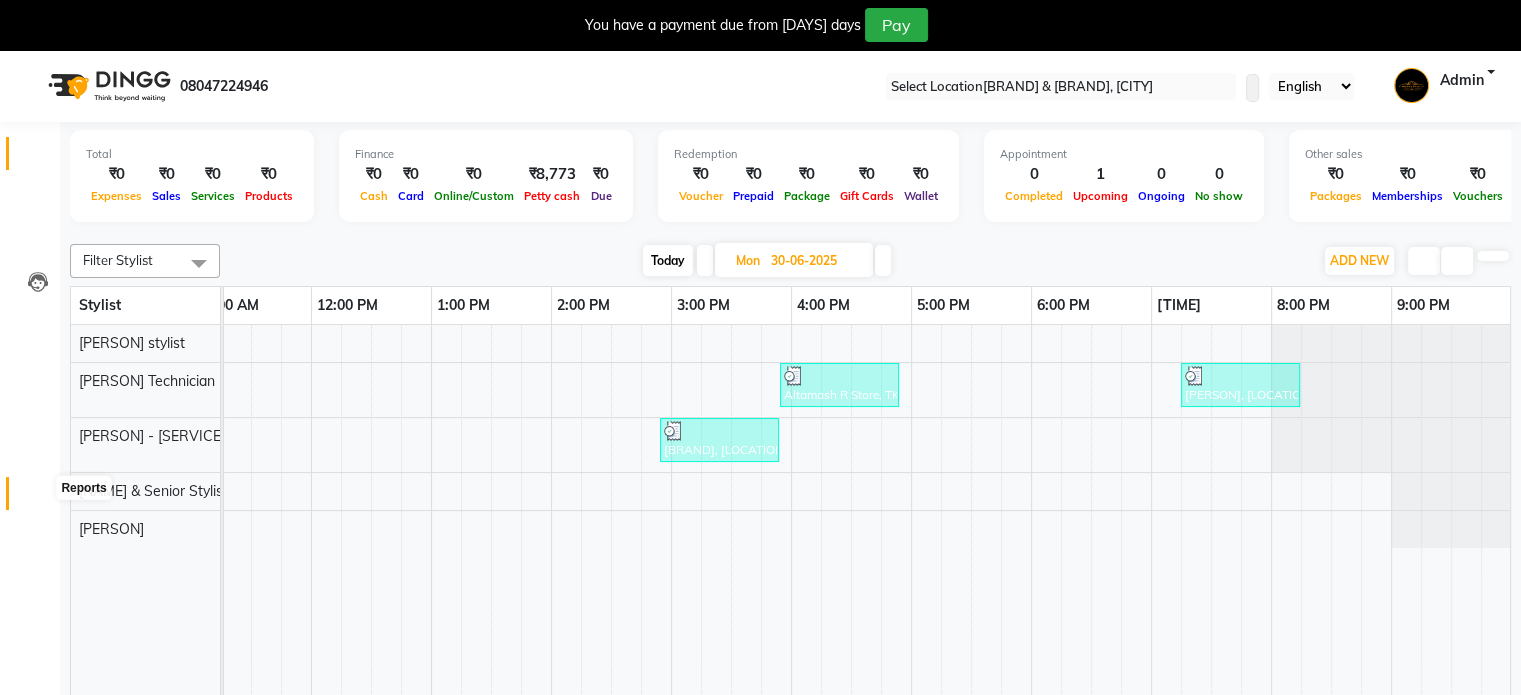 click at bounding box center [38, 498] 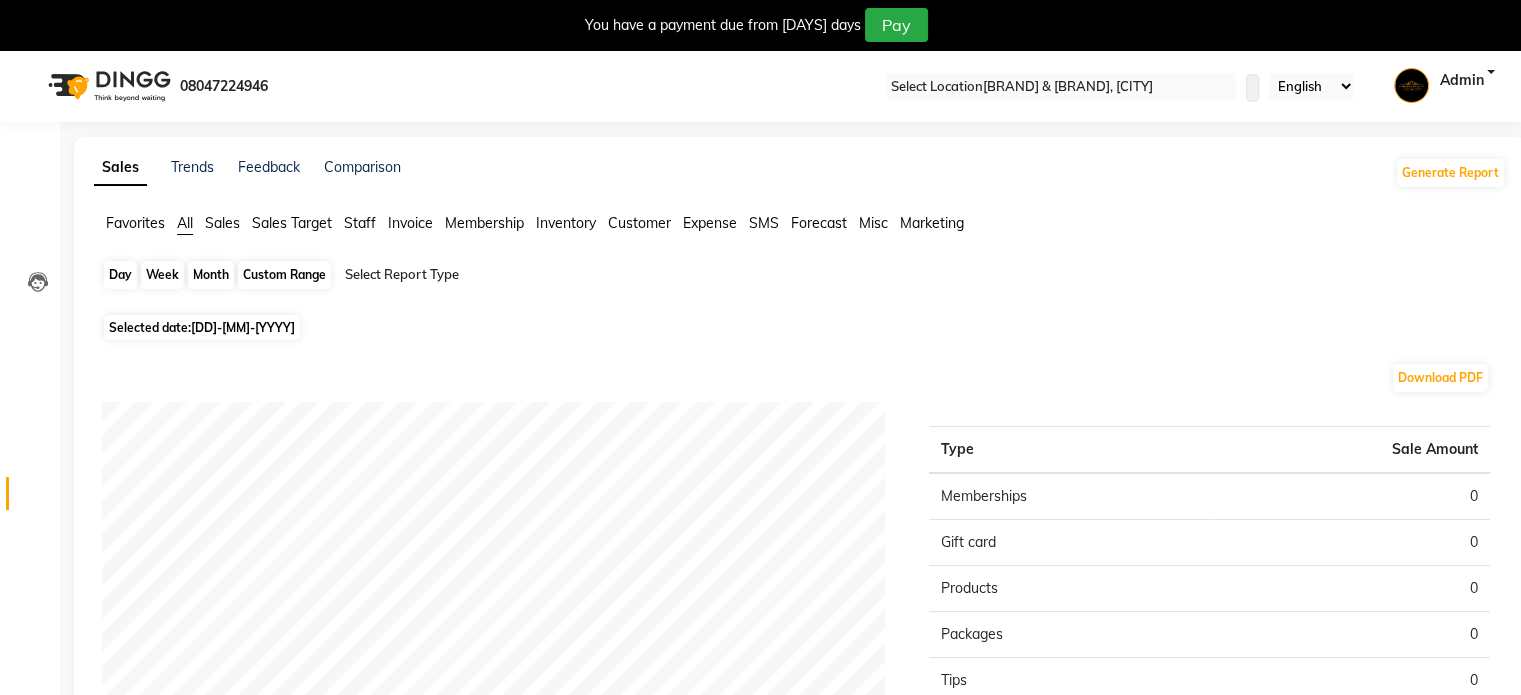 click on "Day" at bounding box center [120, 275] 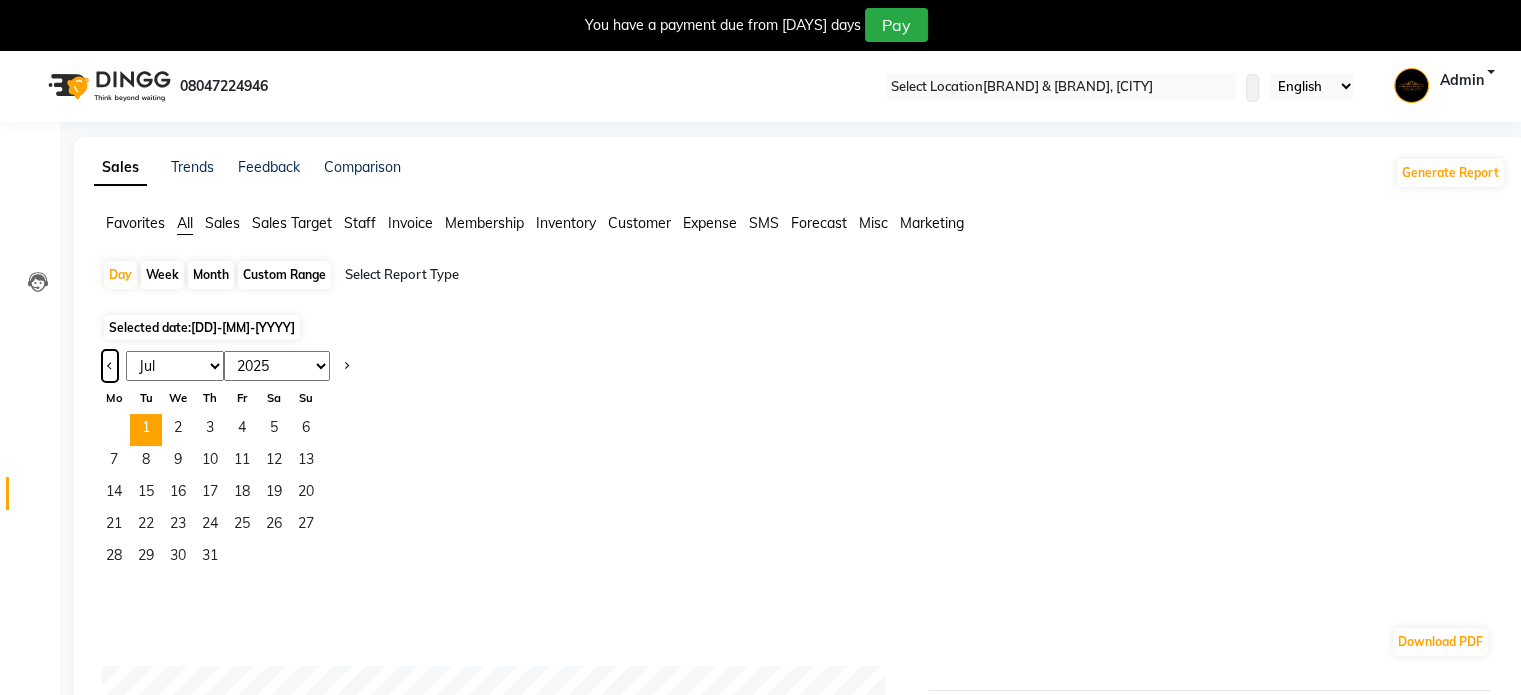 click at bounding box center [110, 366] 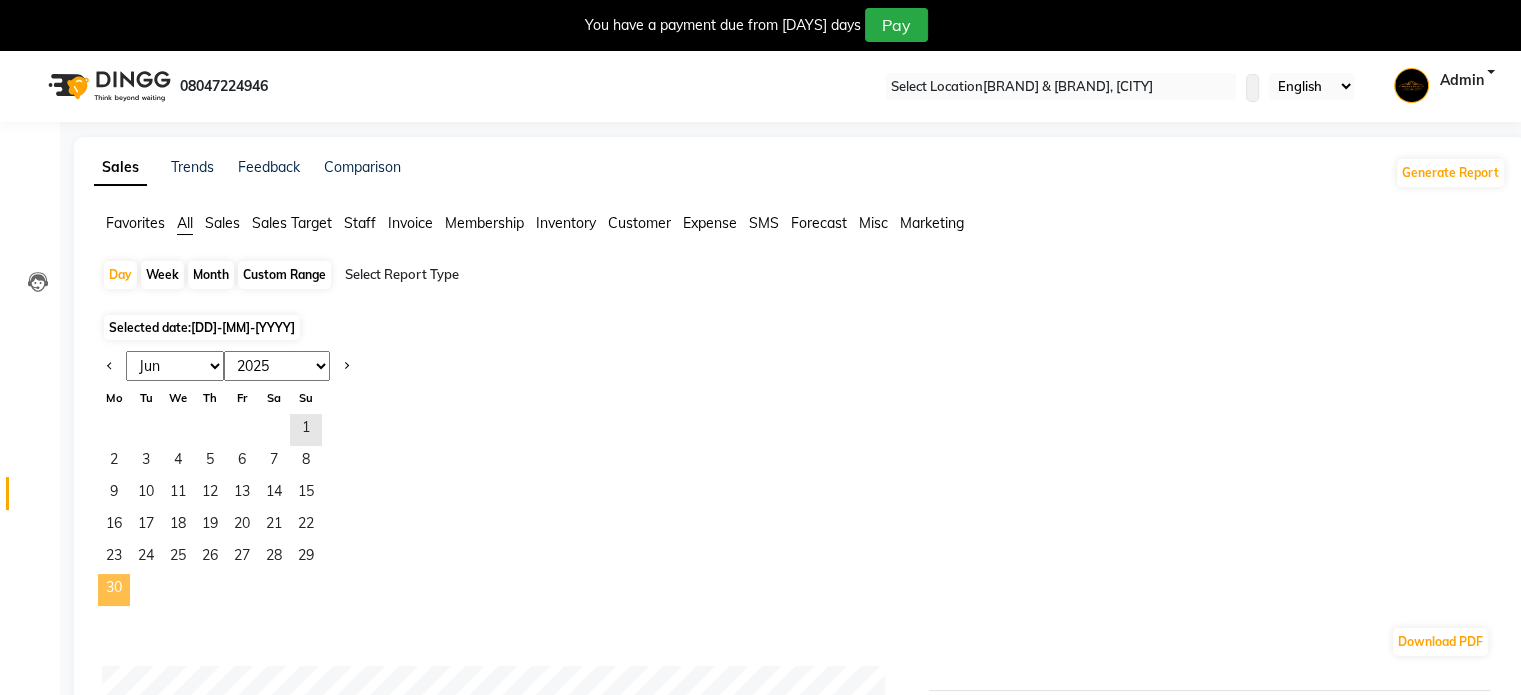 click on "30" at bounding box center [114, 590] 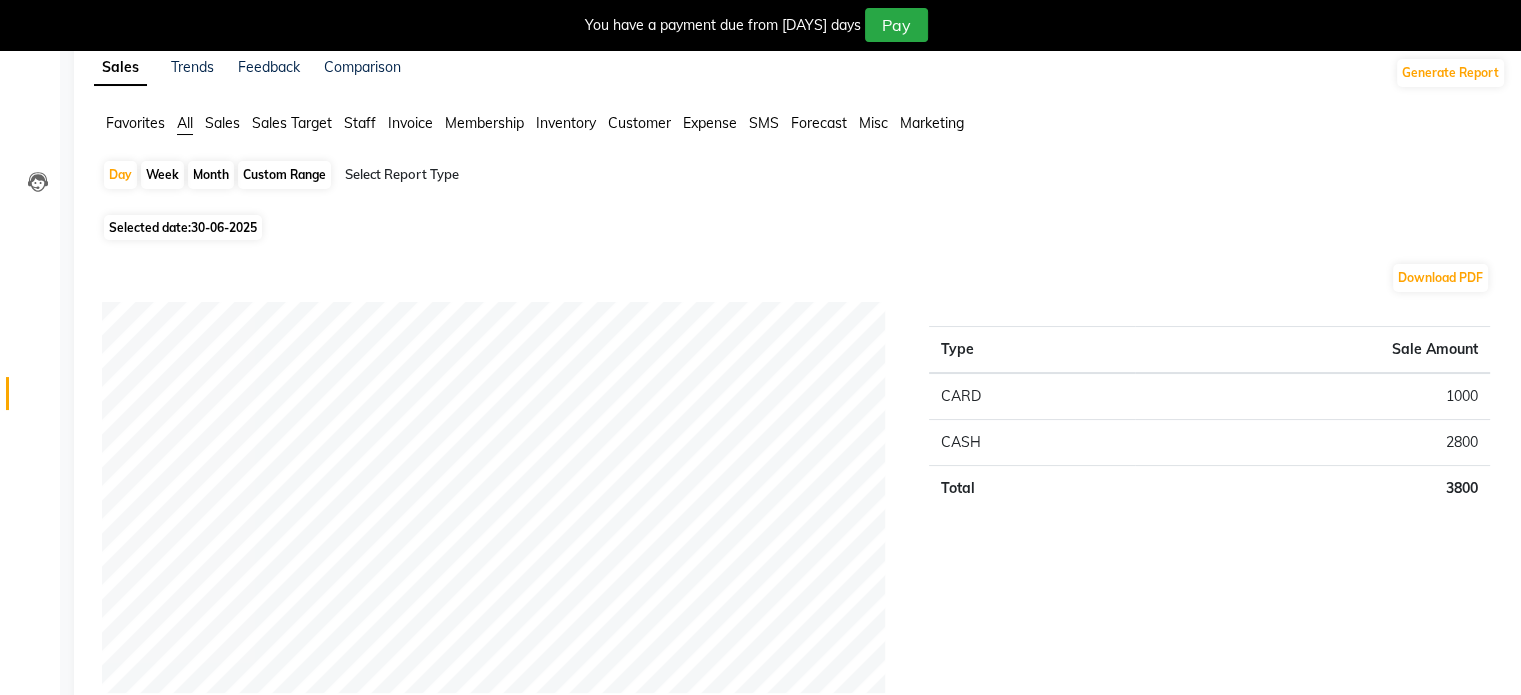 scroll, scrollTop: 0, scrollLeft: 0, axis: both 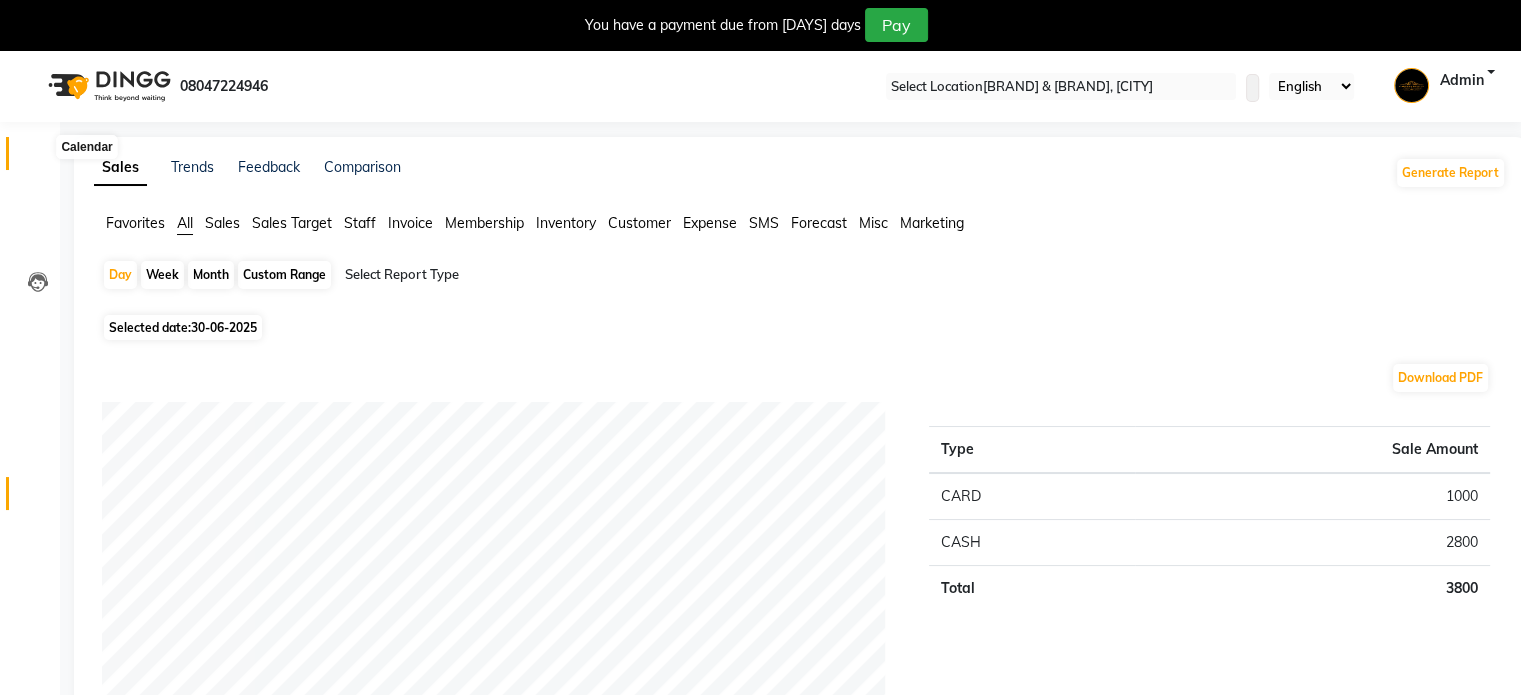 click at bounding box center [38, 158] 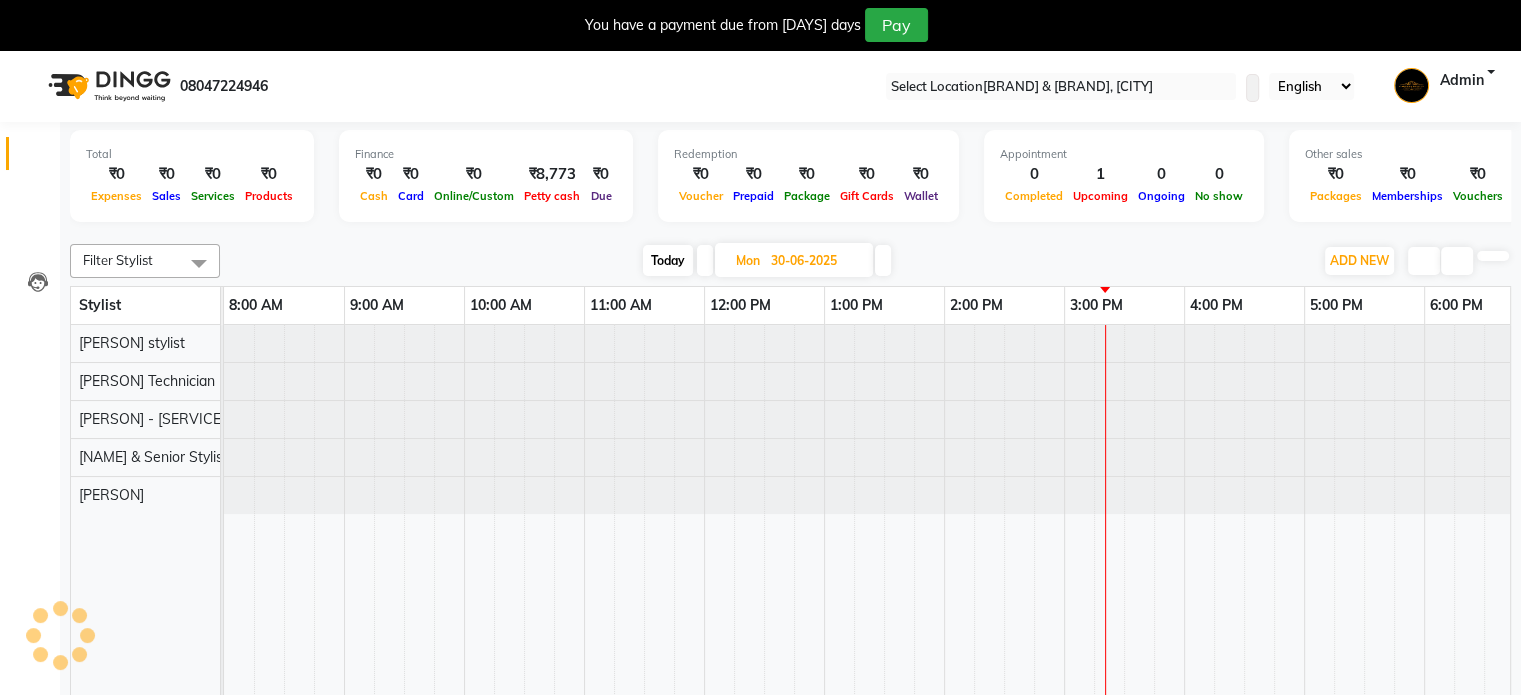 scroll, scrollTop: 0, scrollLeft: 153, axis: horizontal 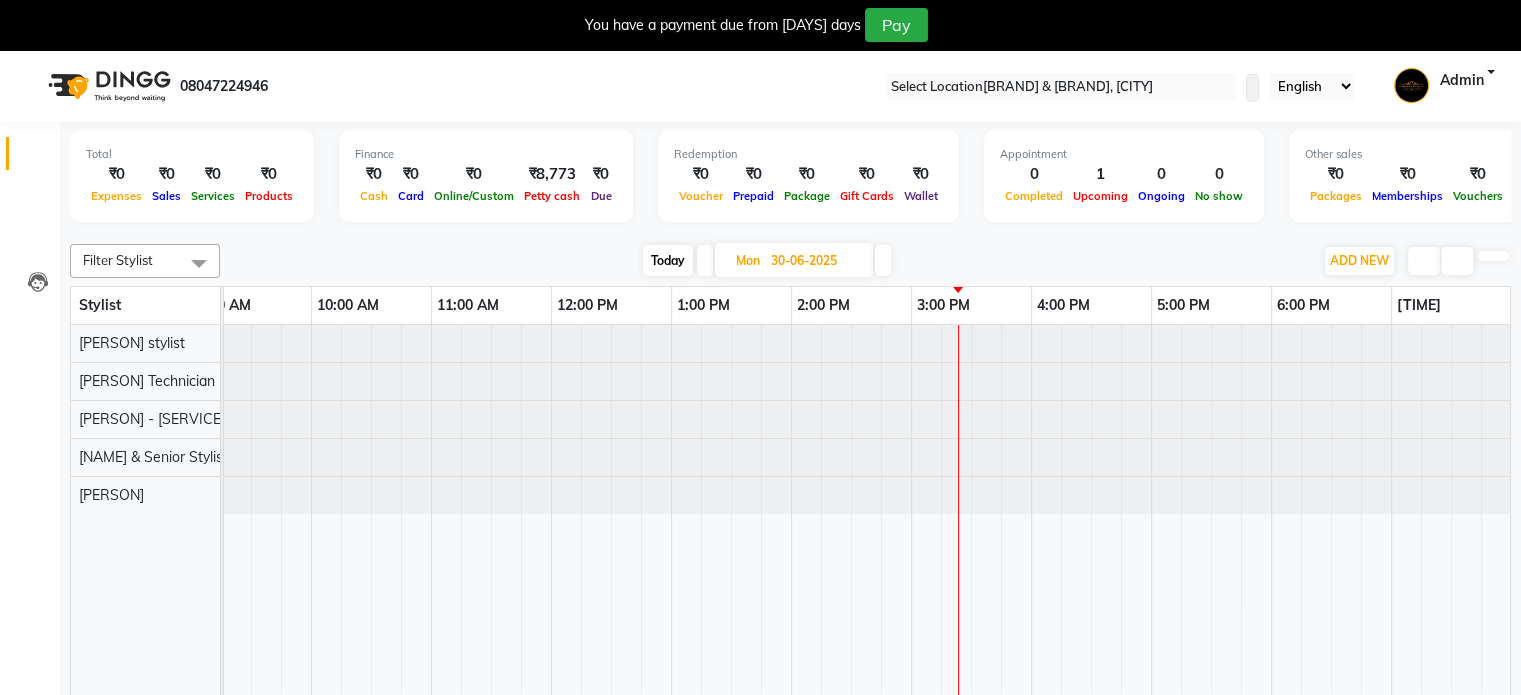 click at bounding box center (883, 260) 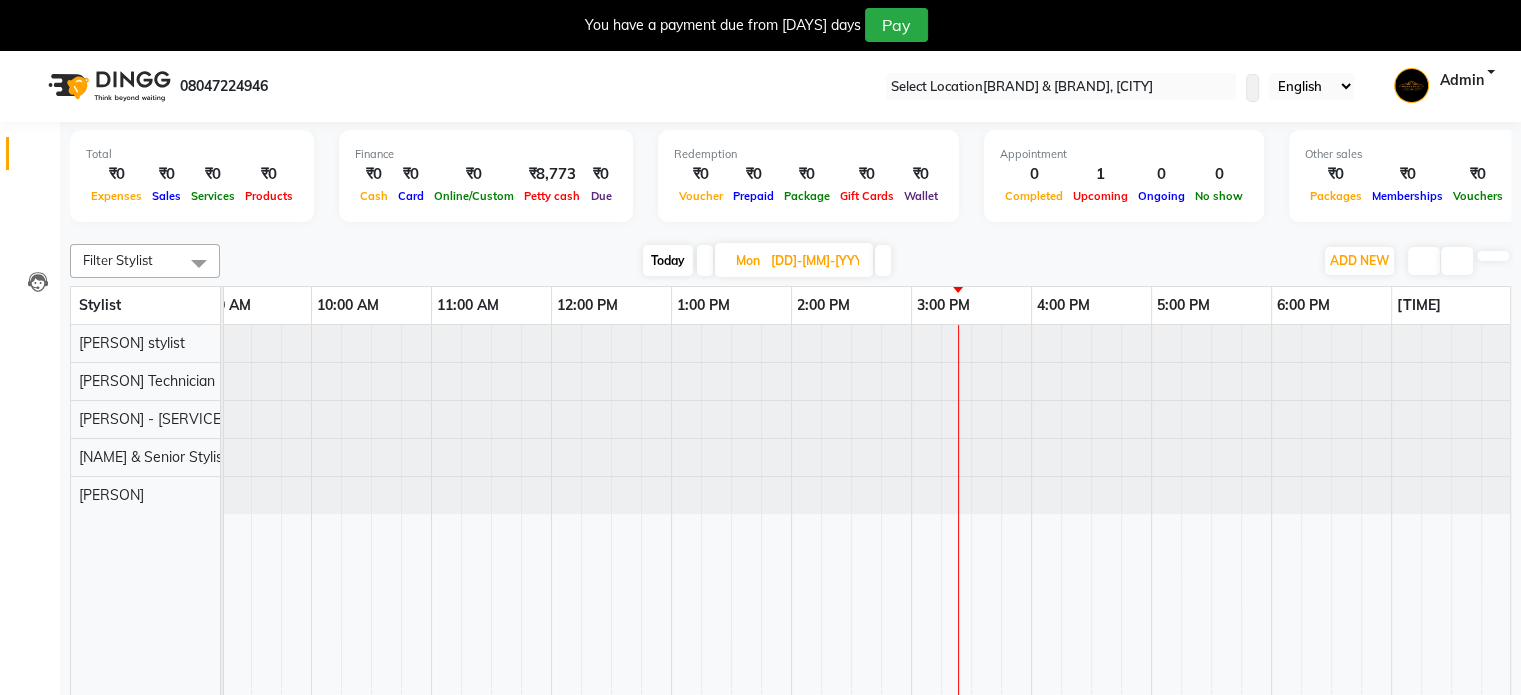 scroll, scrollTop: 0, scrollLeft: 153, axis: horizontal 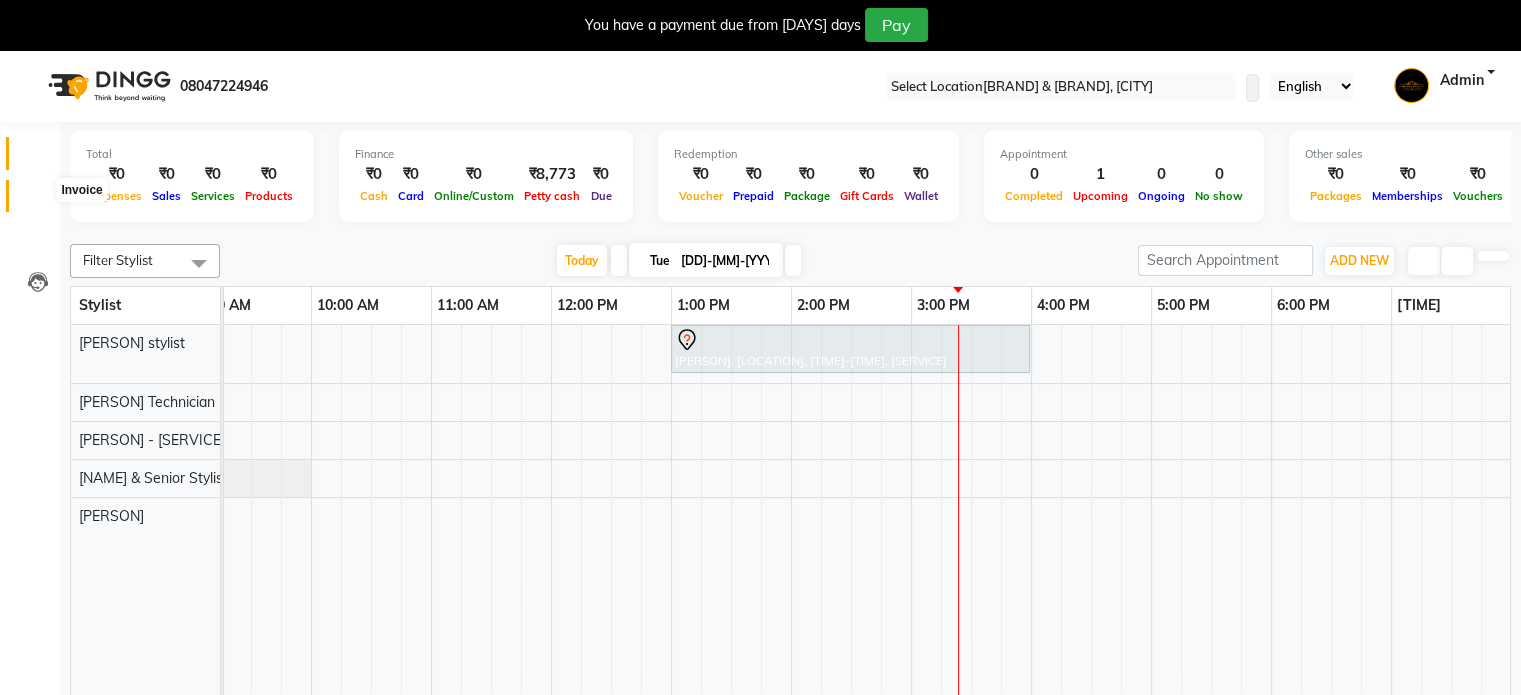click at bounding box center (38, 201) 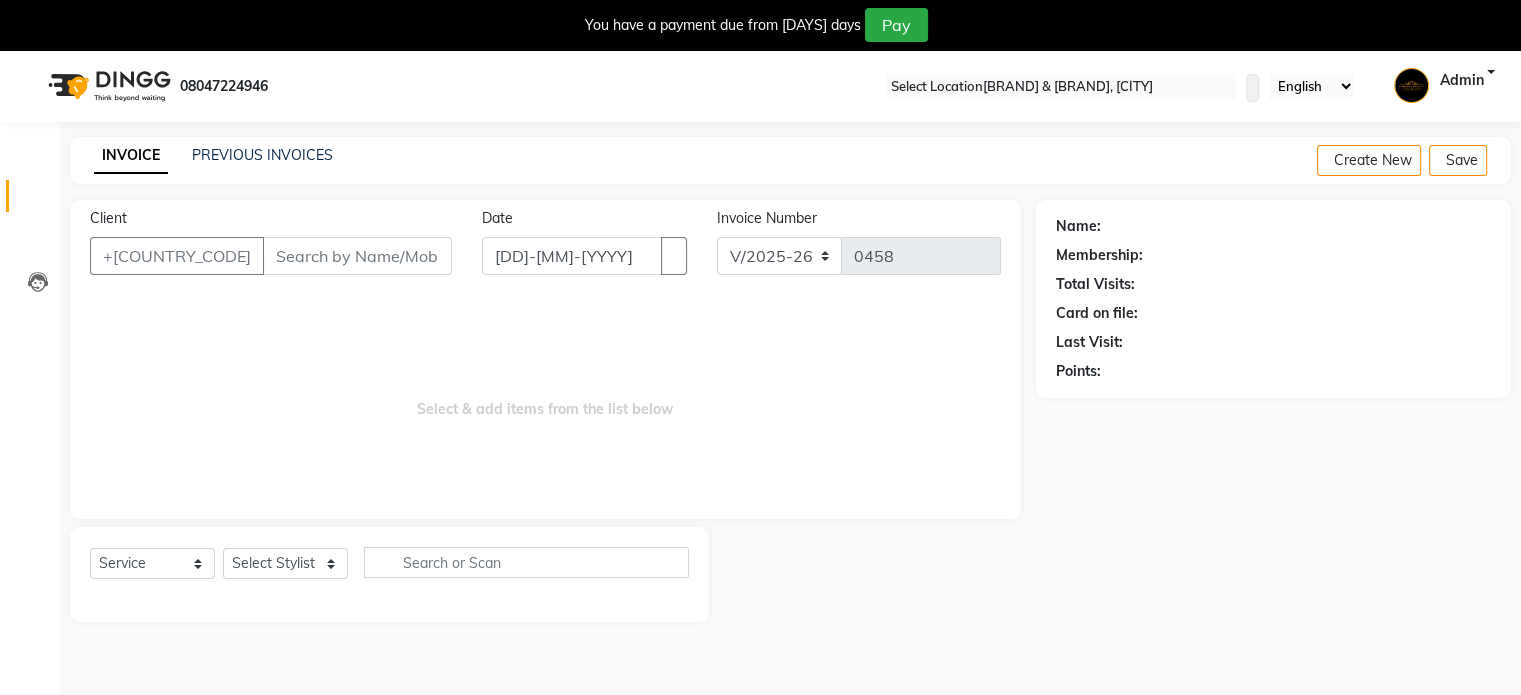 click on "Client" at bounding box center (357, 256) 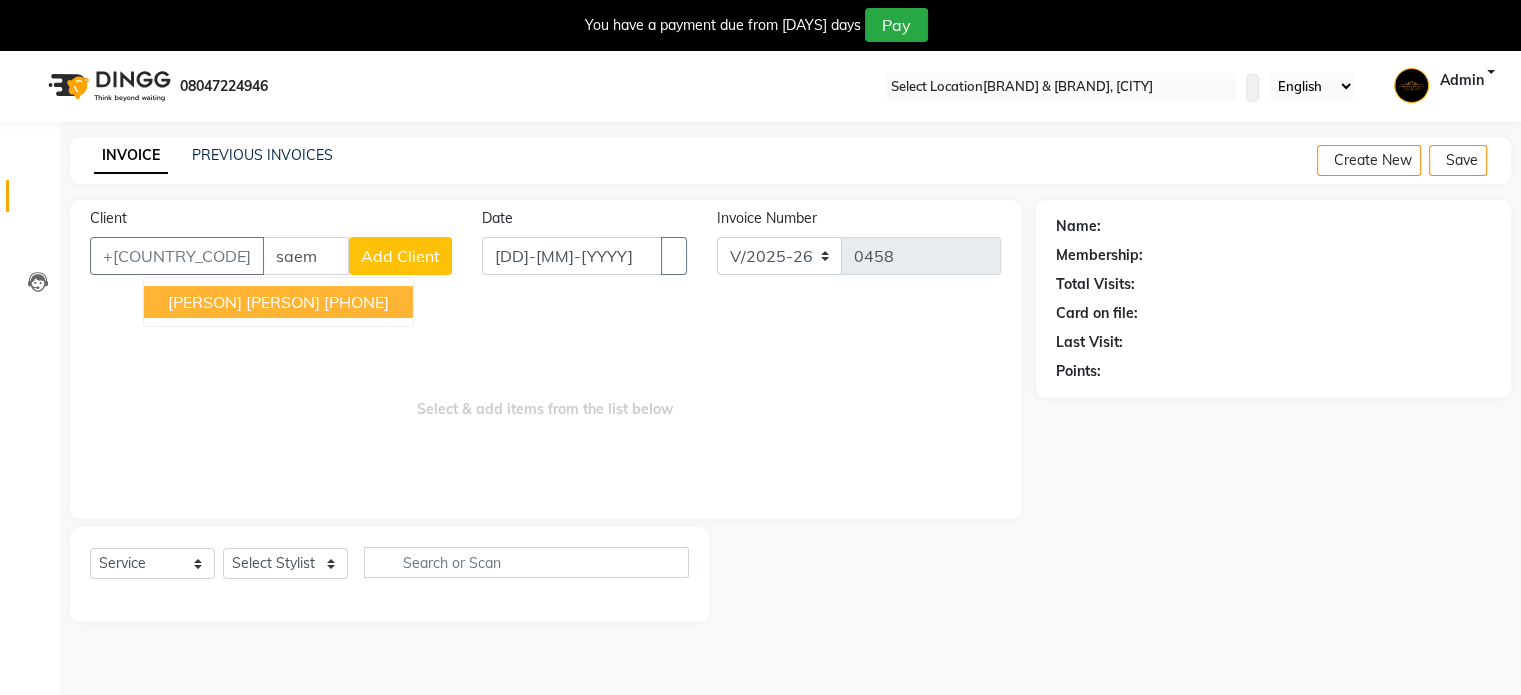 click on "[PHONE]" at bounding box center [356, 302] 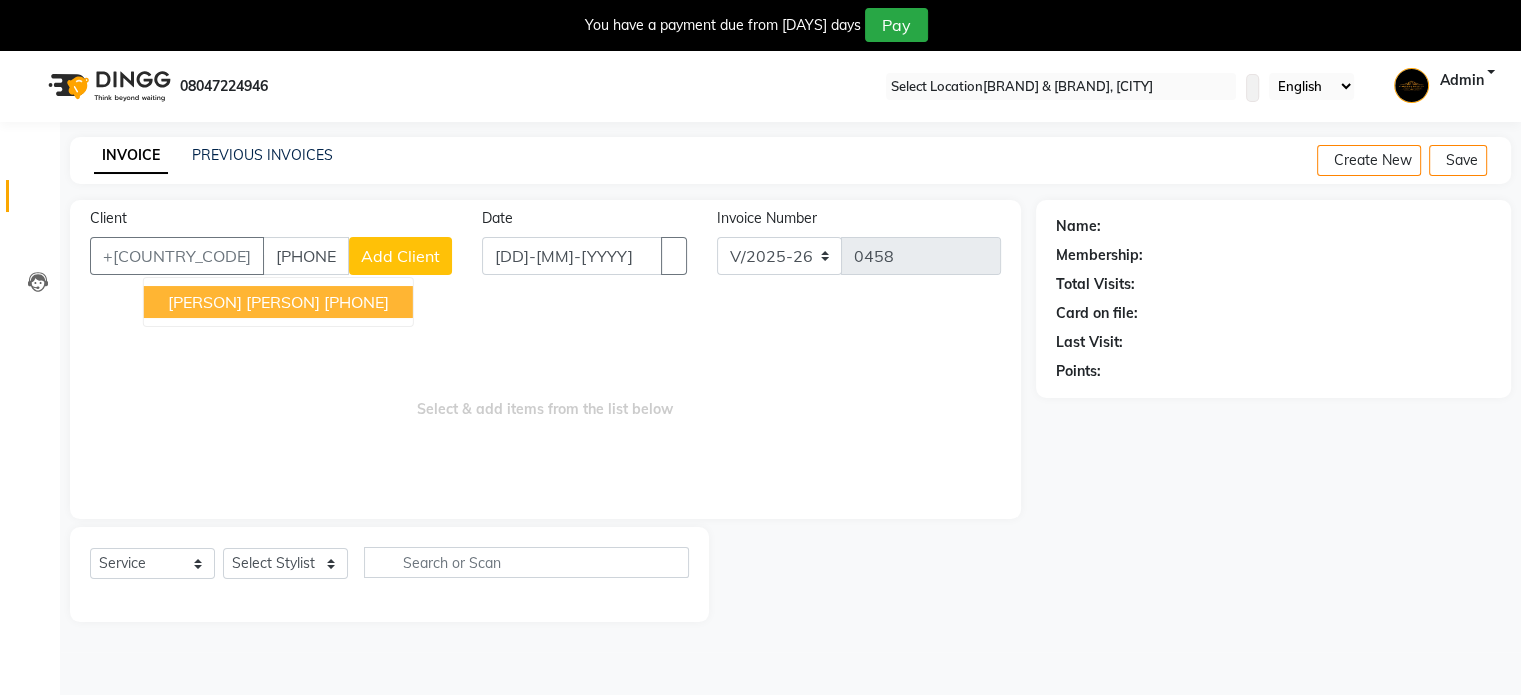 type on "[PHONE]" 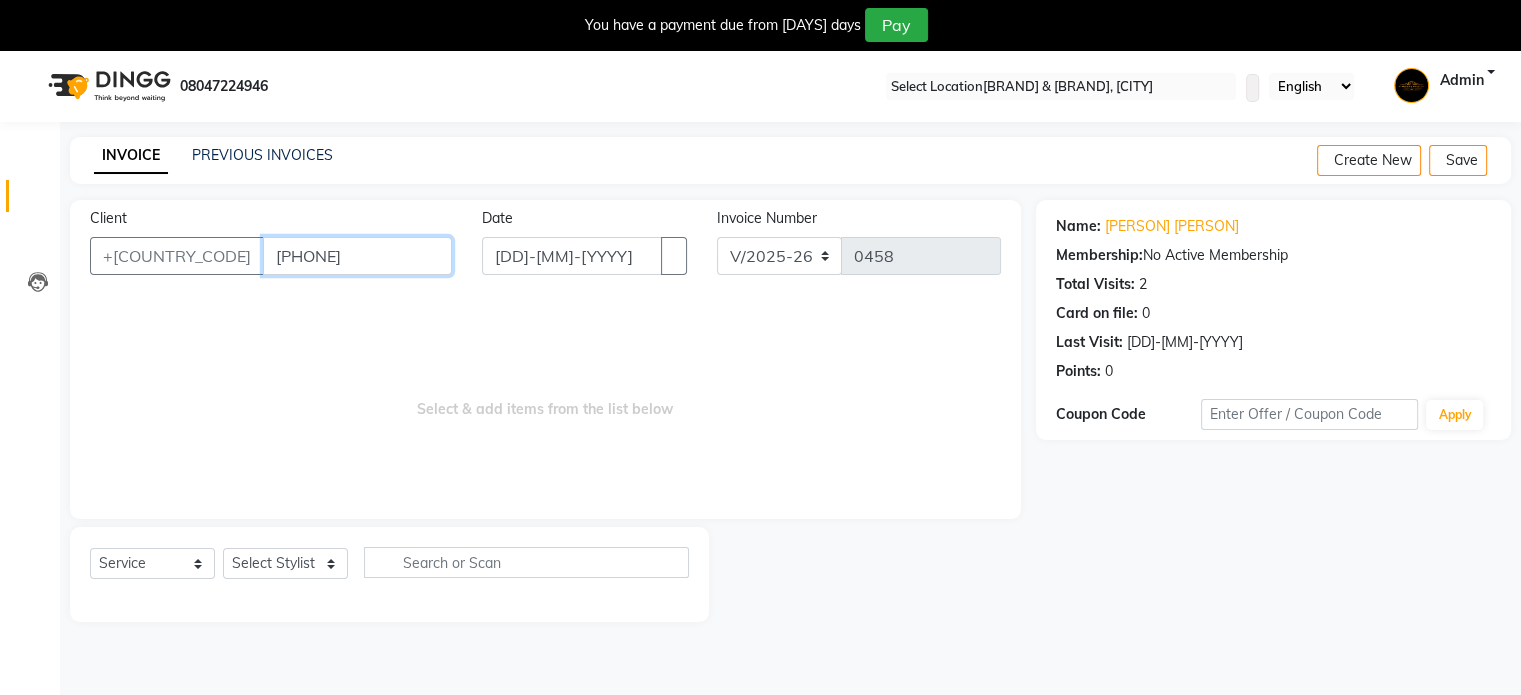 click on "[PHONE]" at bounding box center (357, 256) 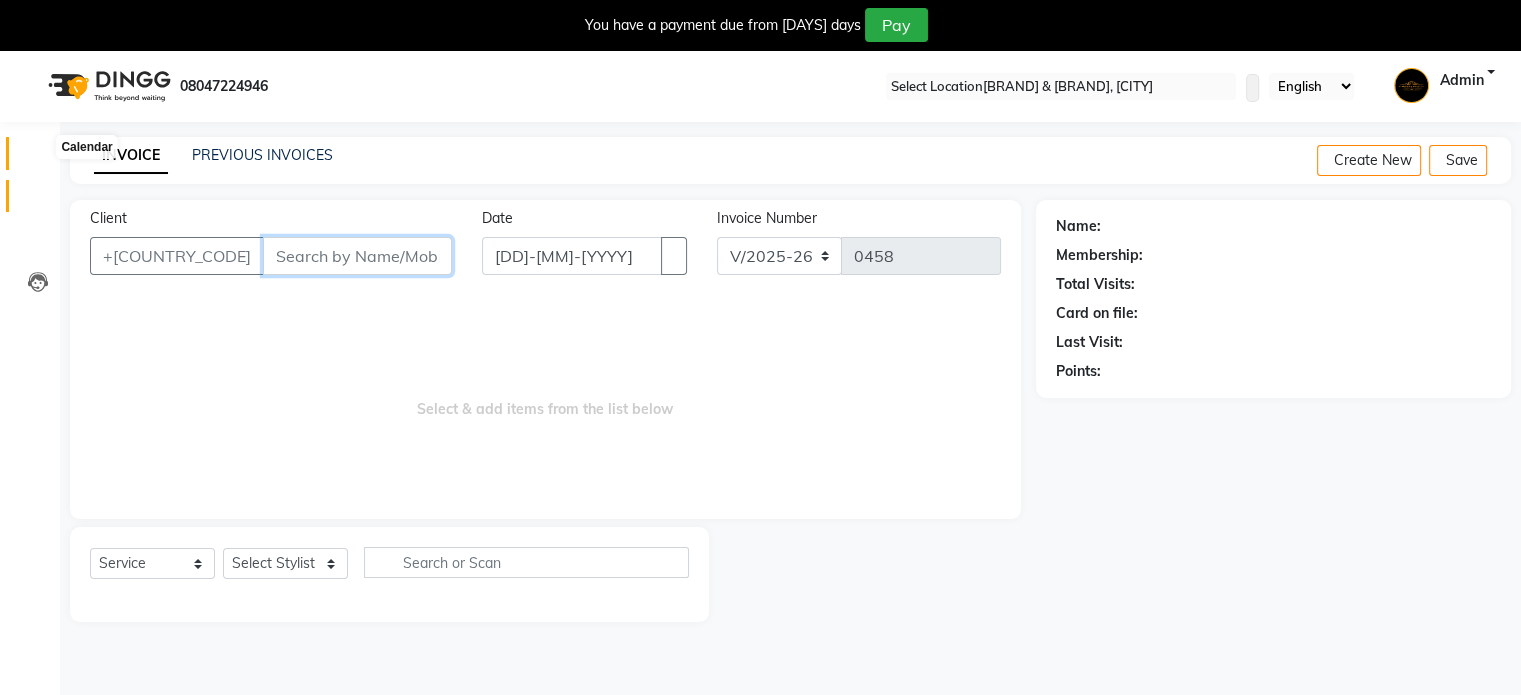 type 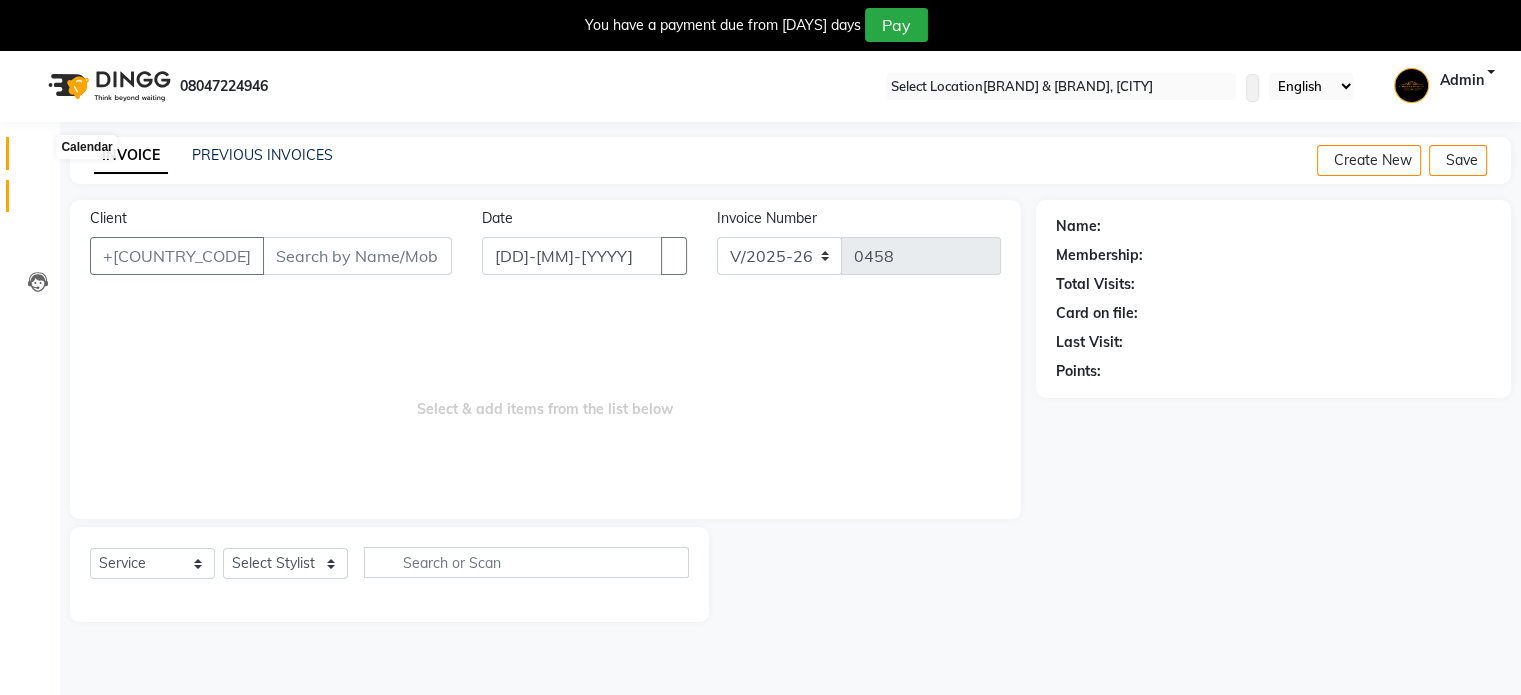 click at bounding box center (37, 158) 